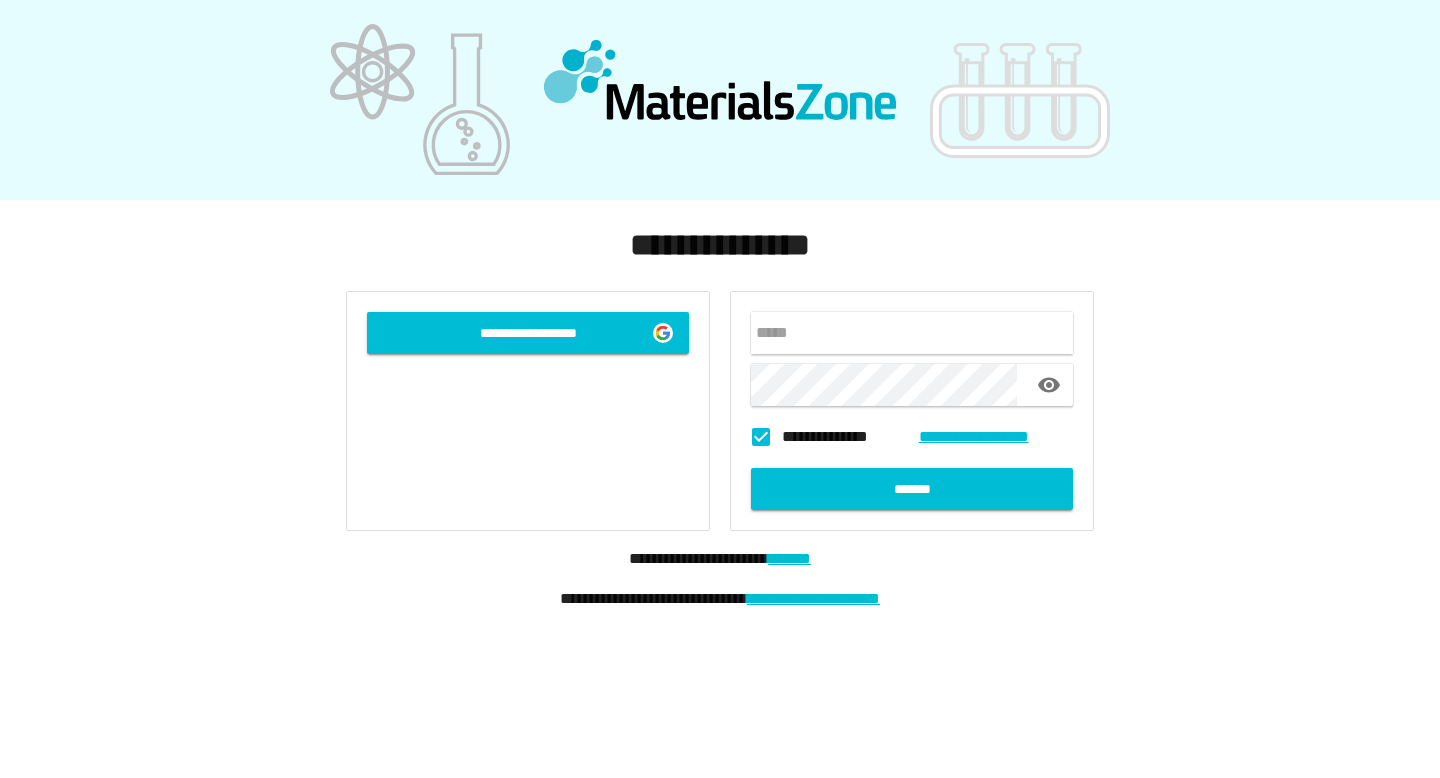 scroll, scrollTop: 0, scrollLeft: 0, axis: both 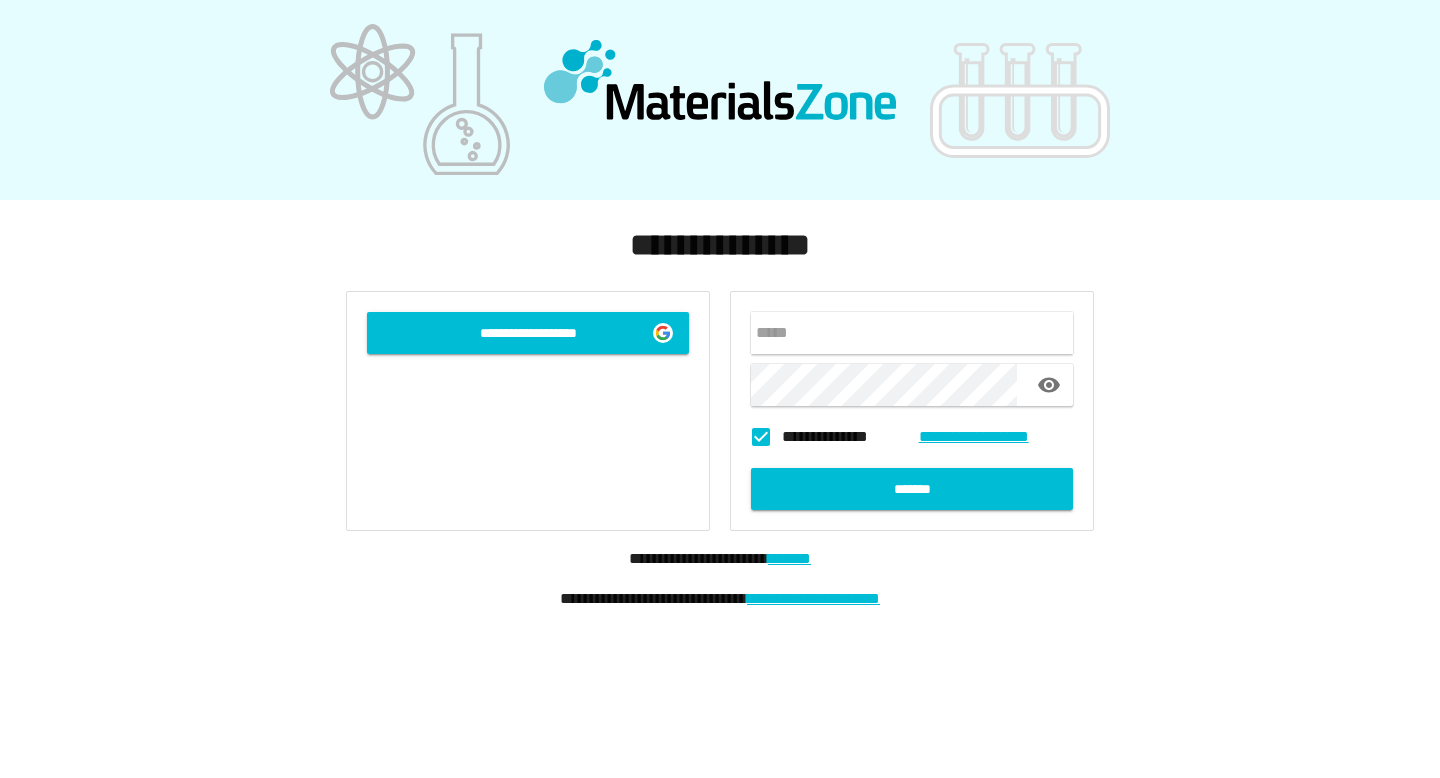 click at bounding box center [912, 333] 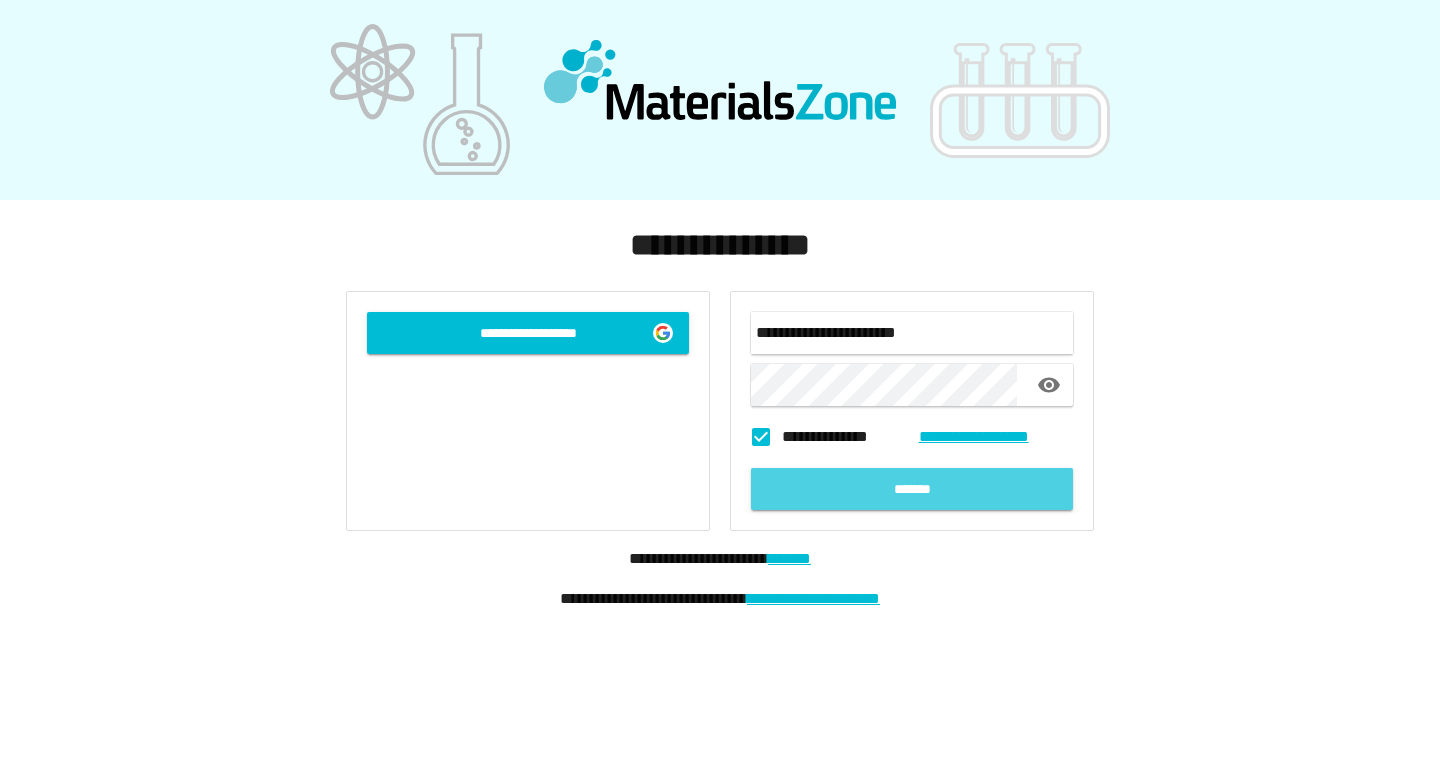 click on "[REDACTED]" at bounding box center [912, 489] 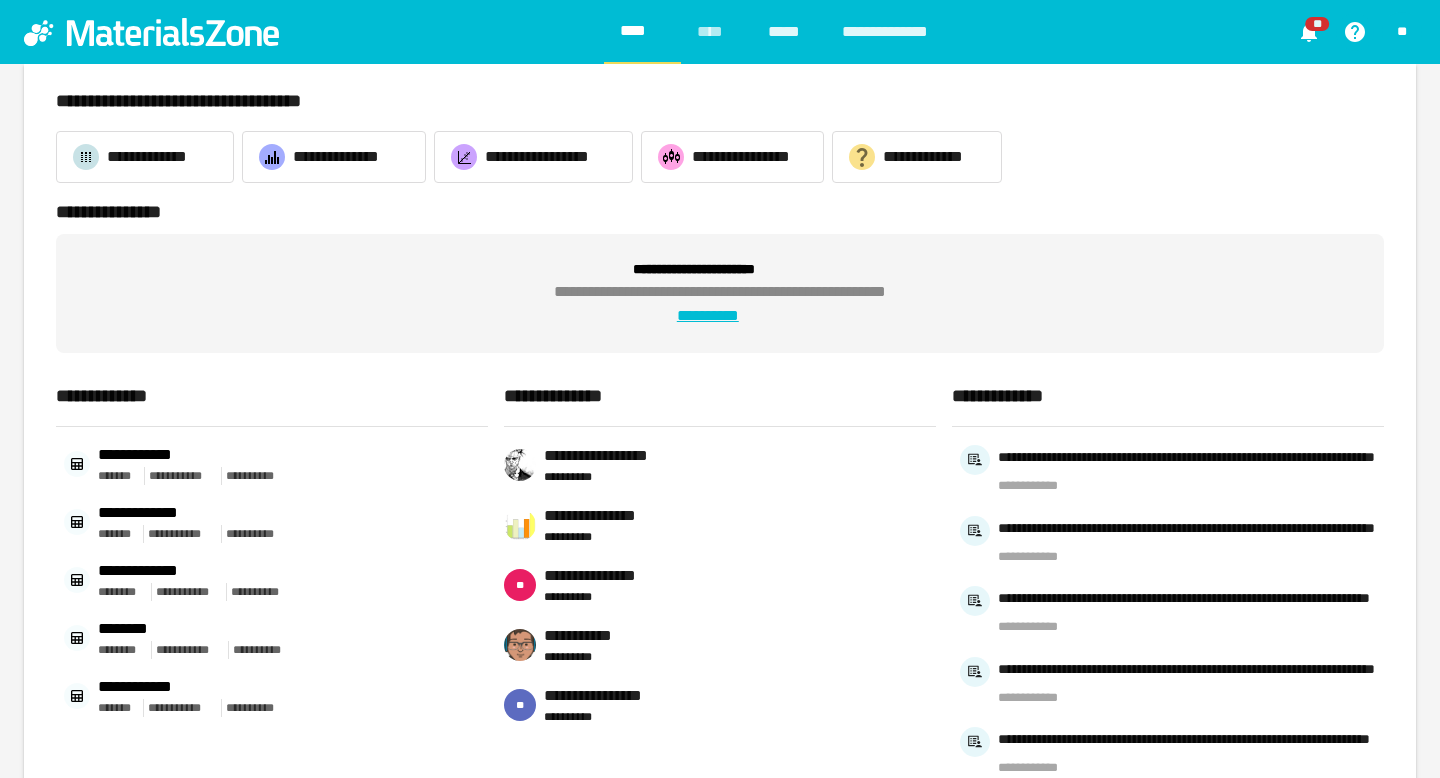 click on "[REDACTED]" at bounding box center (788, 32) 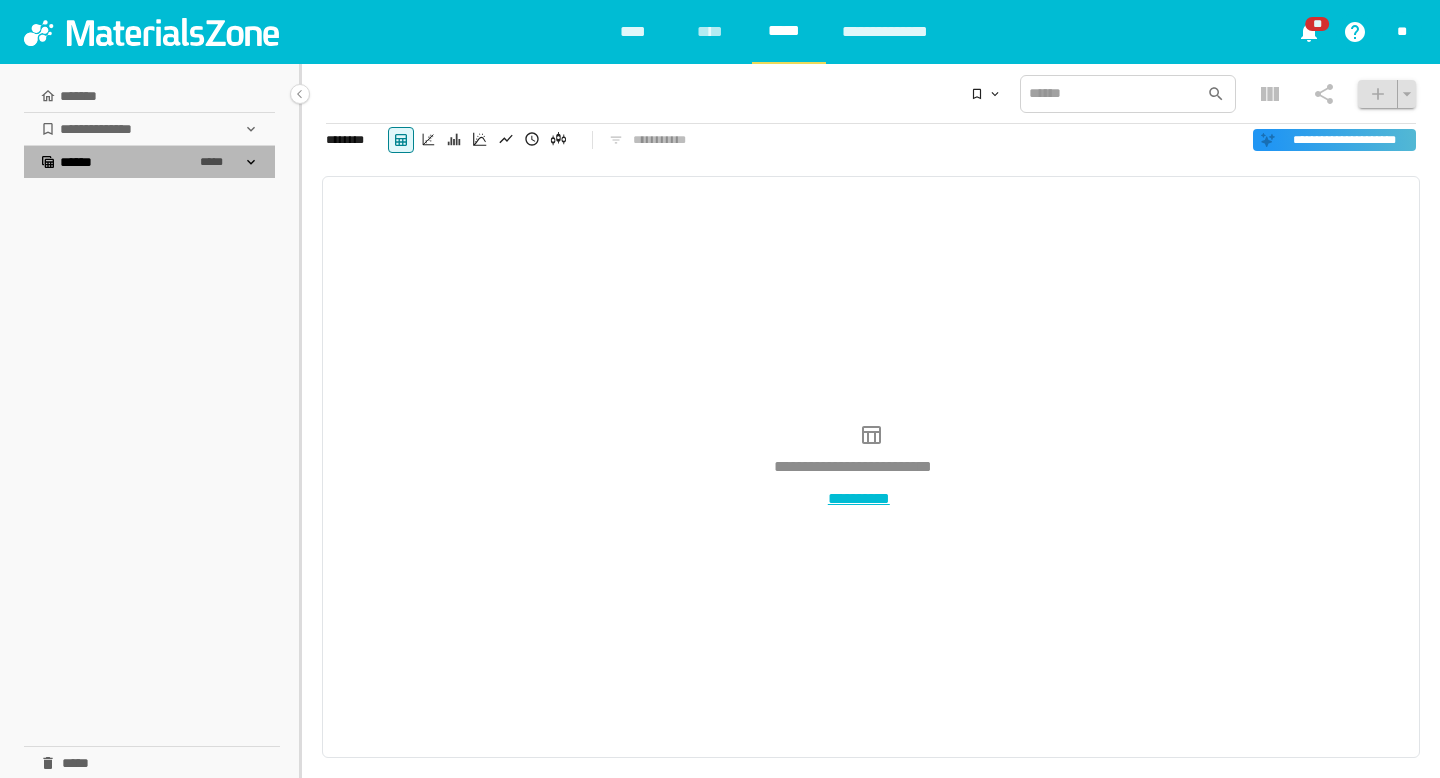click at bounding box center [251, 162] 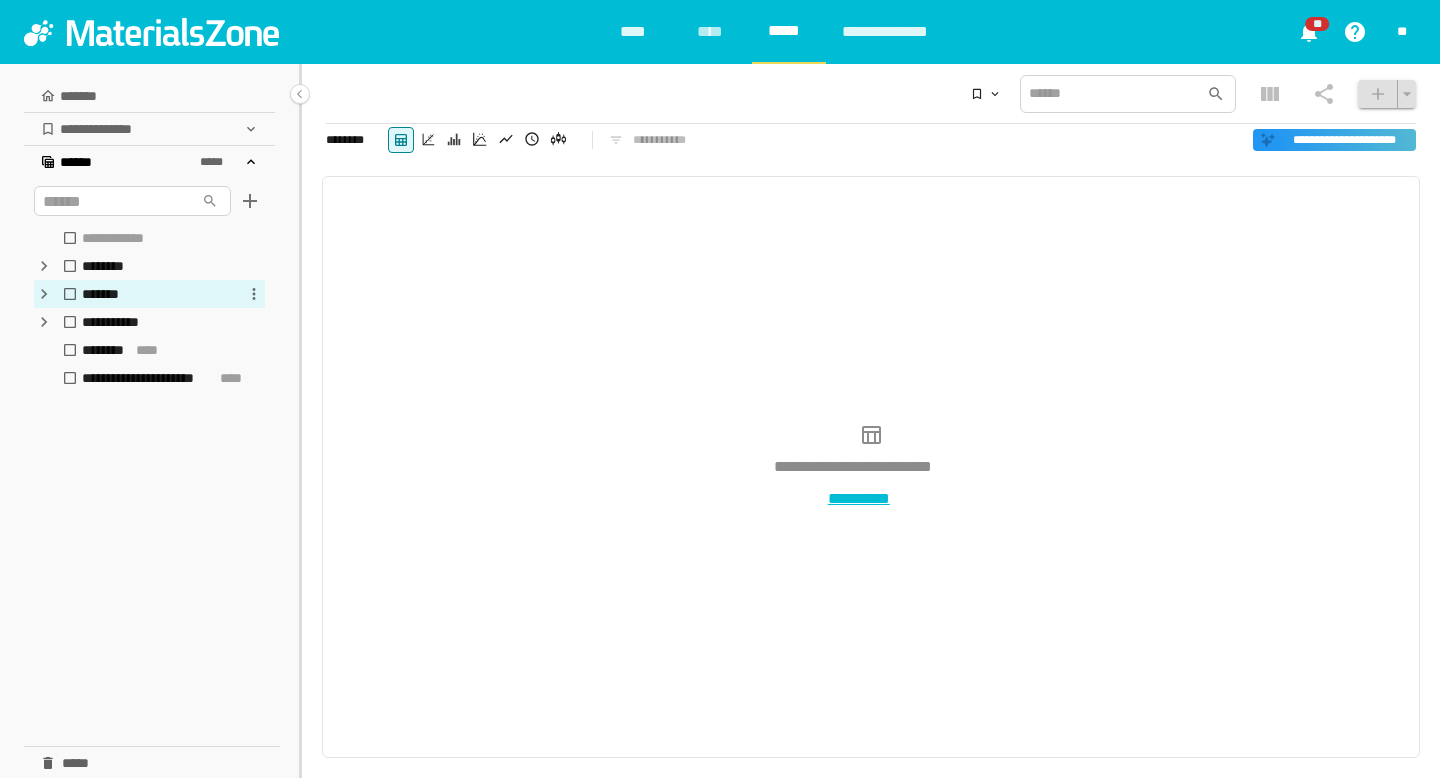 click at bounding box center [44, 266] 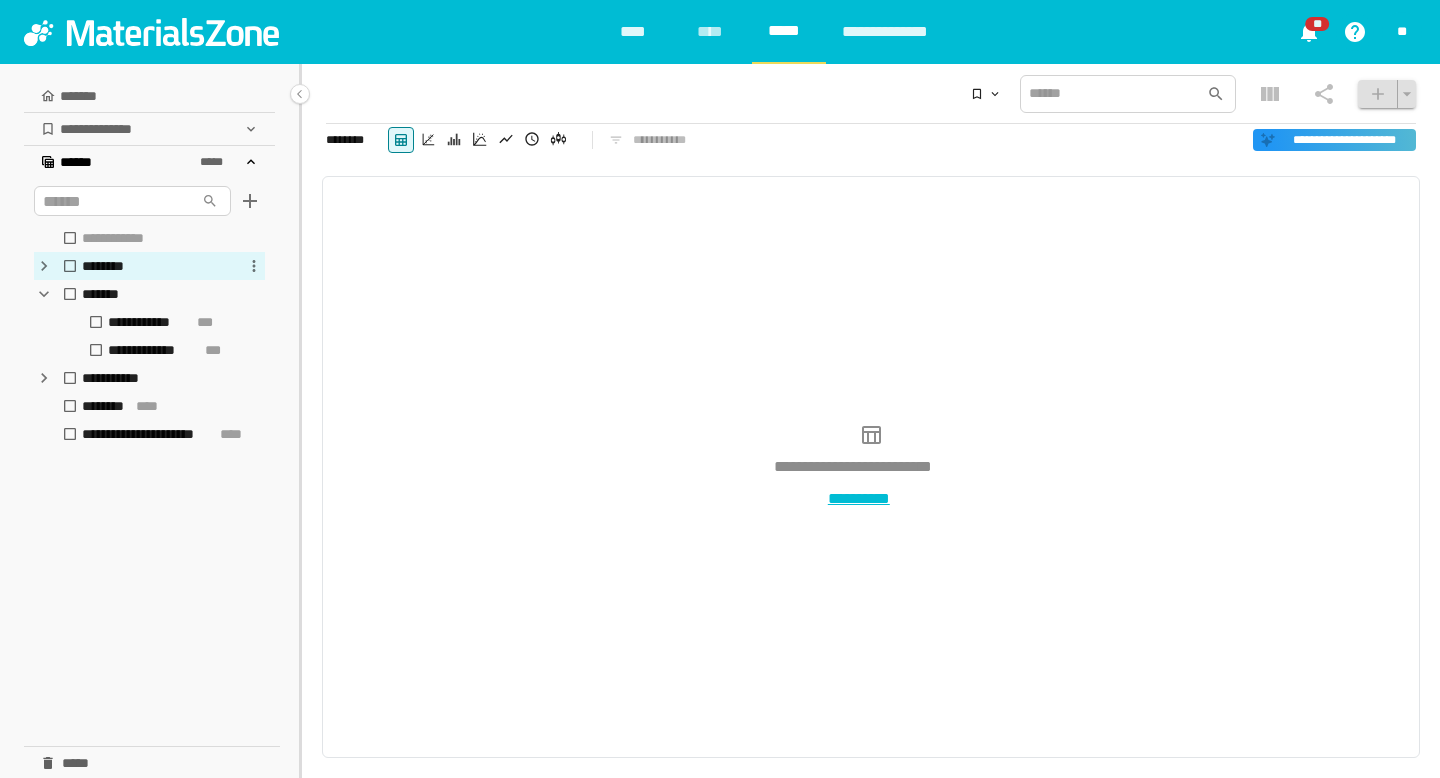 click at bounding box center [44, 266] 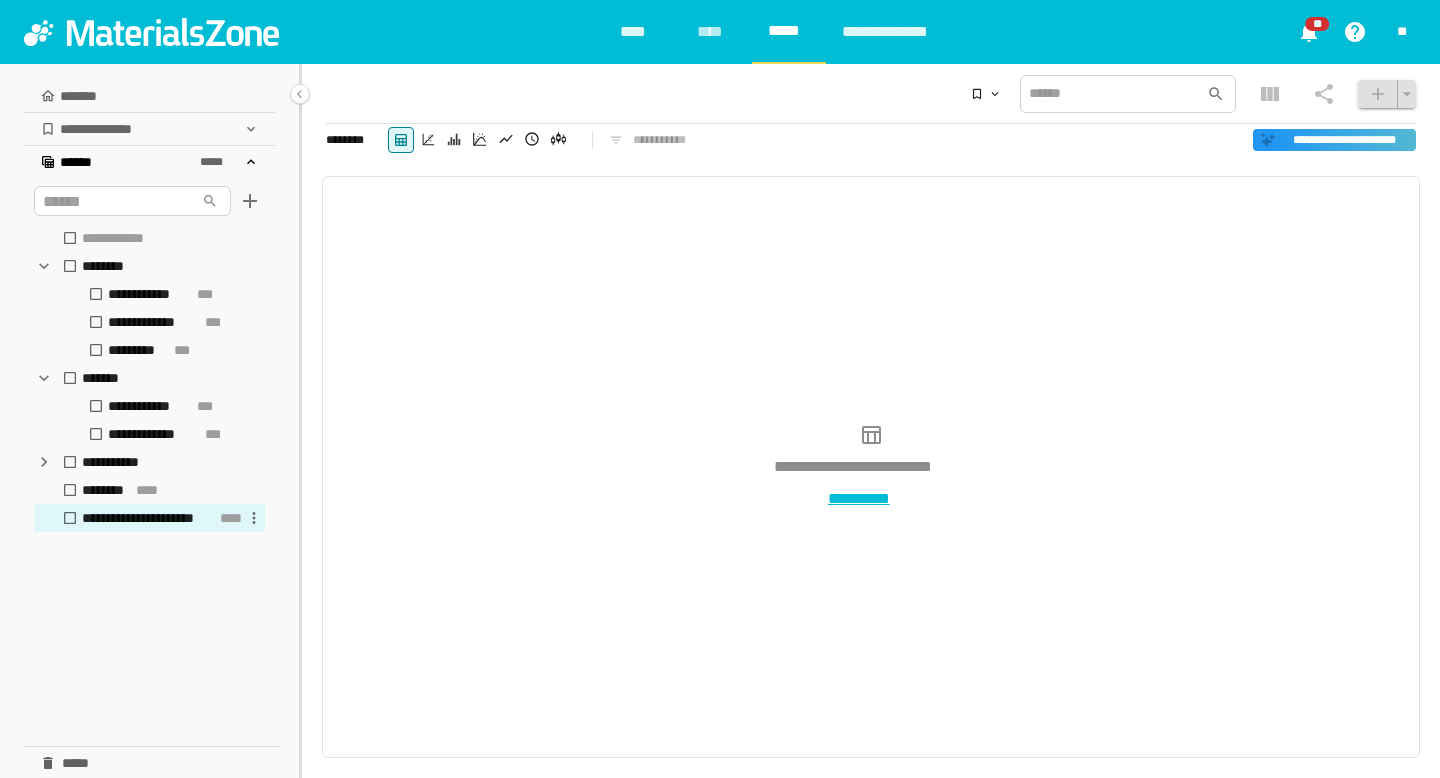 click on "[REDACTED]" at bounding box center [149, 518] 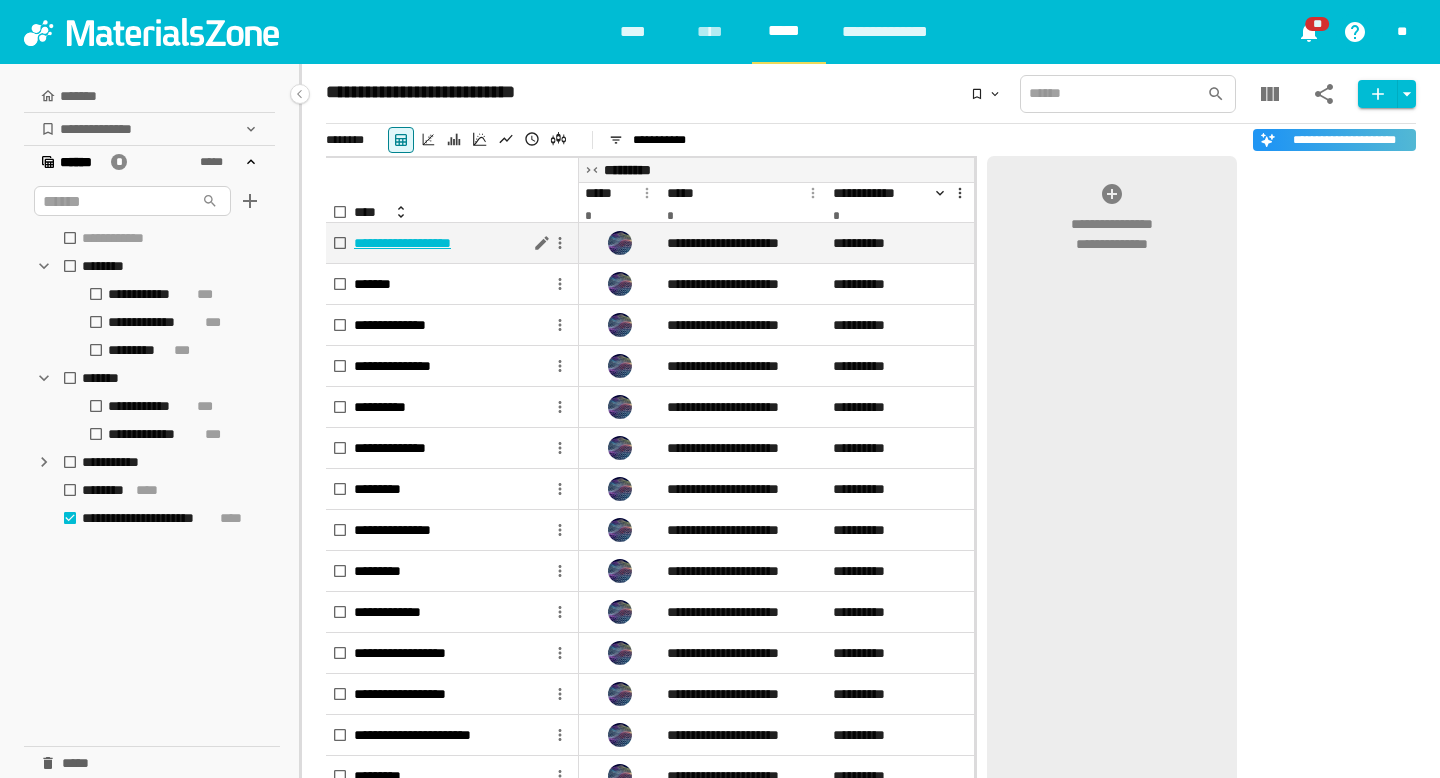click on "[REDACTED]" at bounding box center [402, 243] 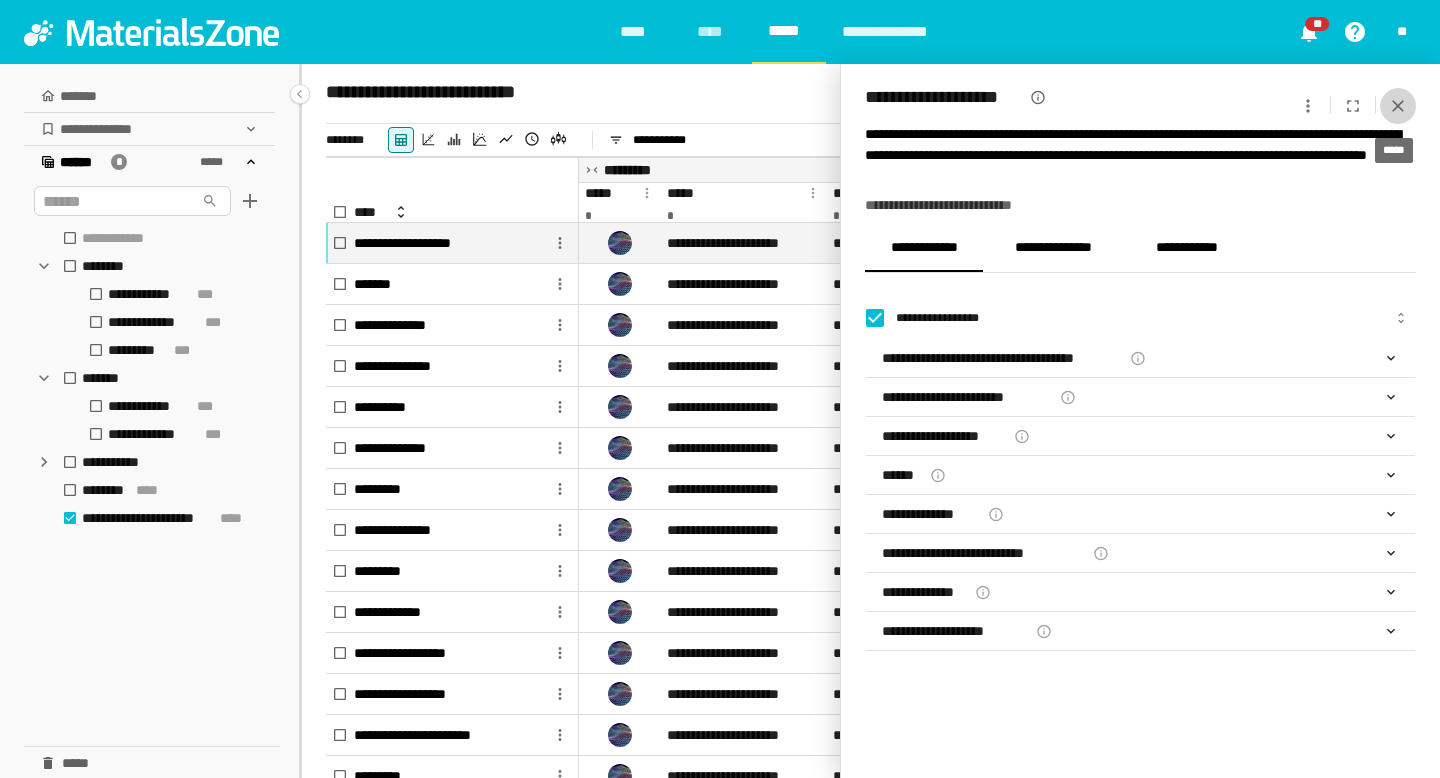 click at bounding box center [1398, 106] 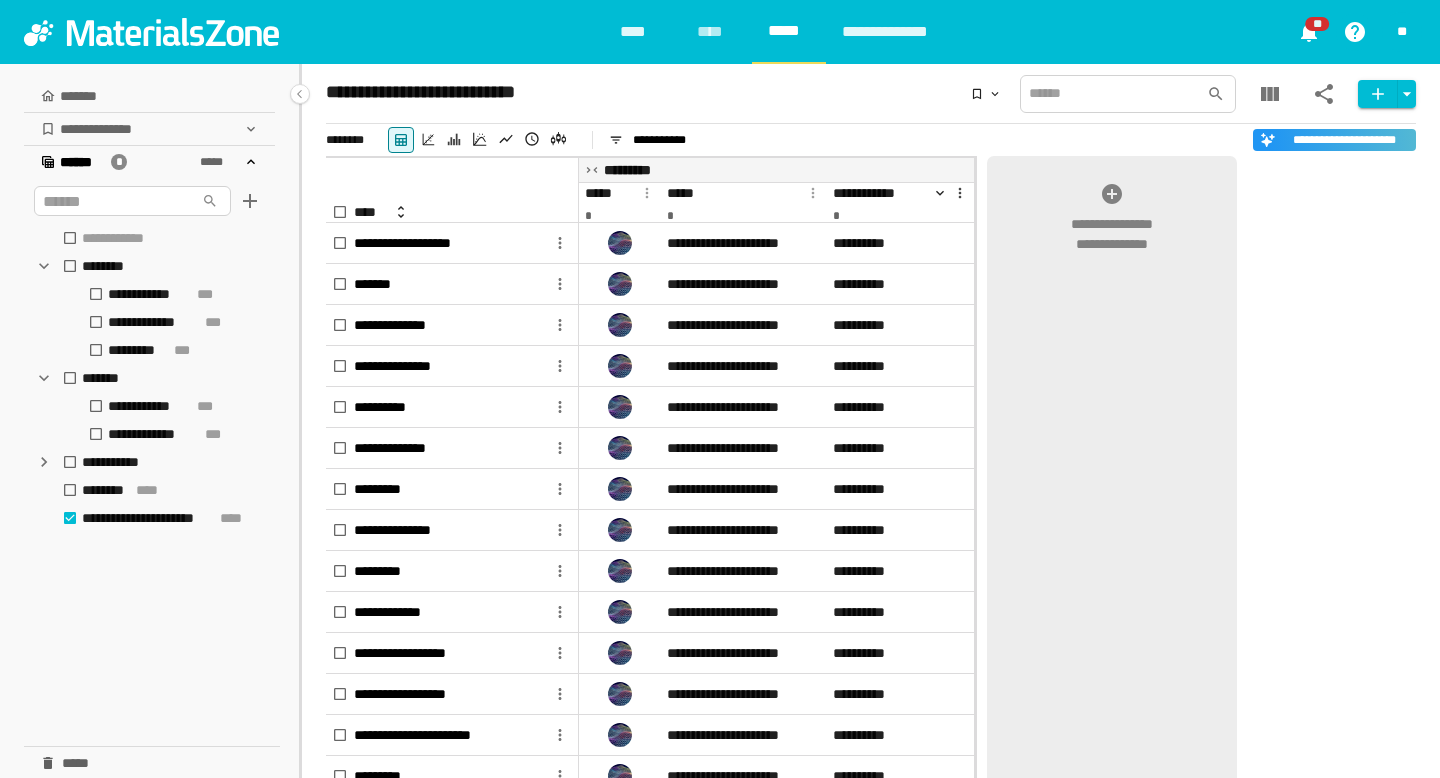 click on "[REDACTED]" at bounding box center [895, 32] 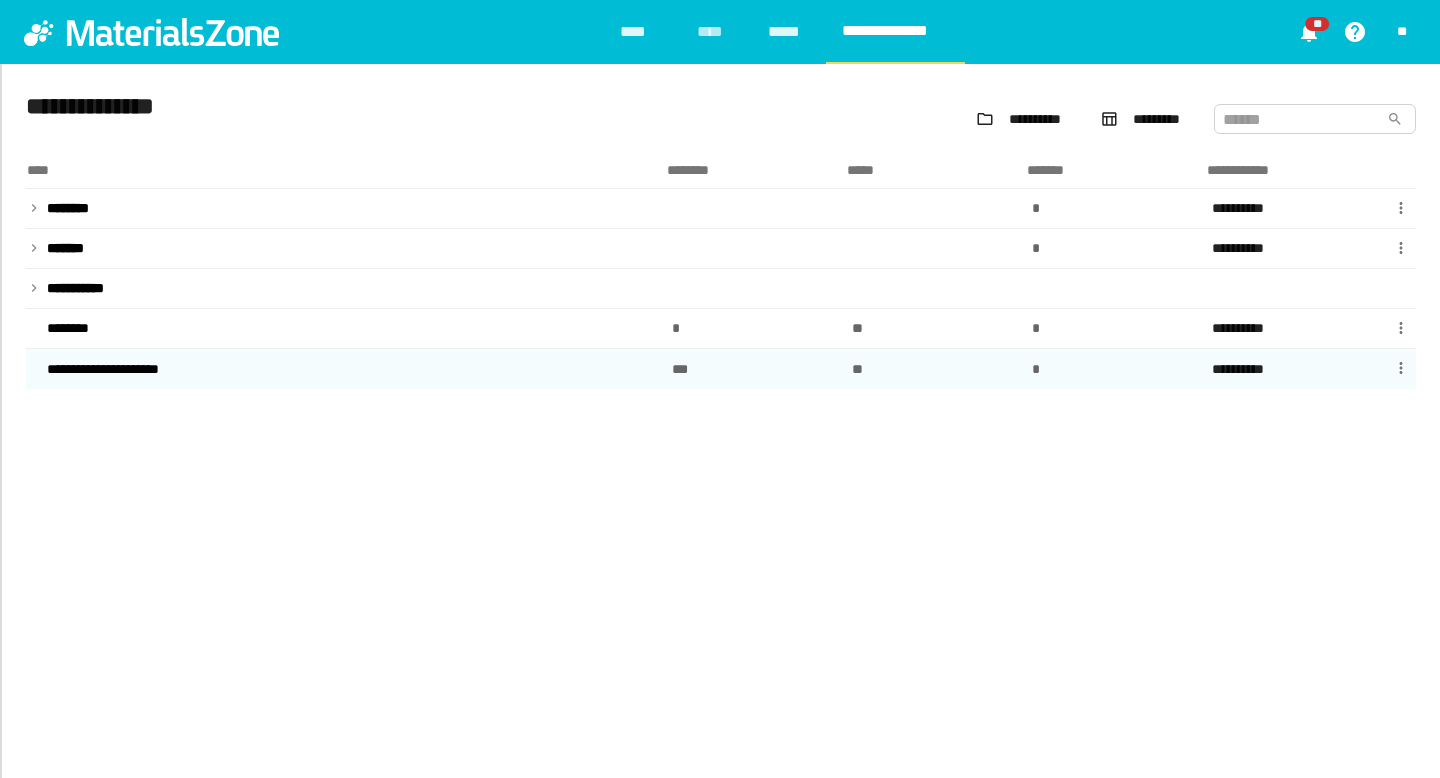 click on "[REDACTED]" at bounding box center (124, 369) 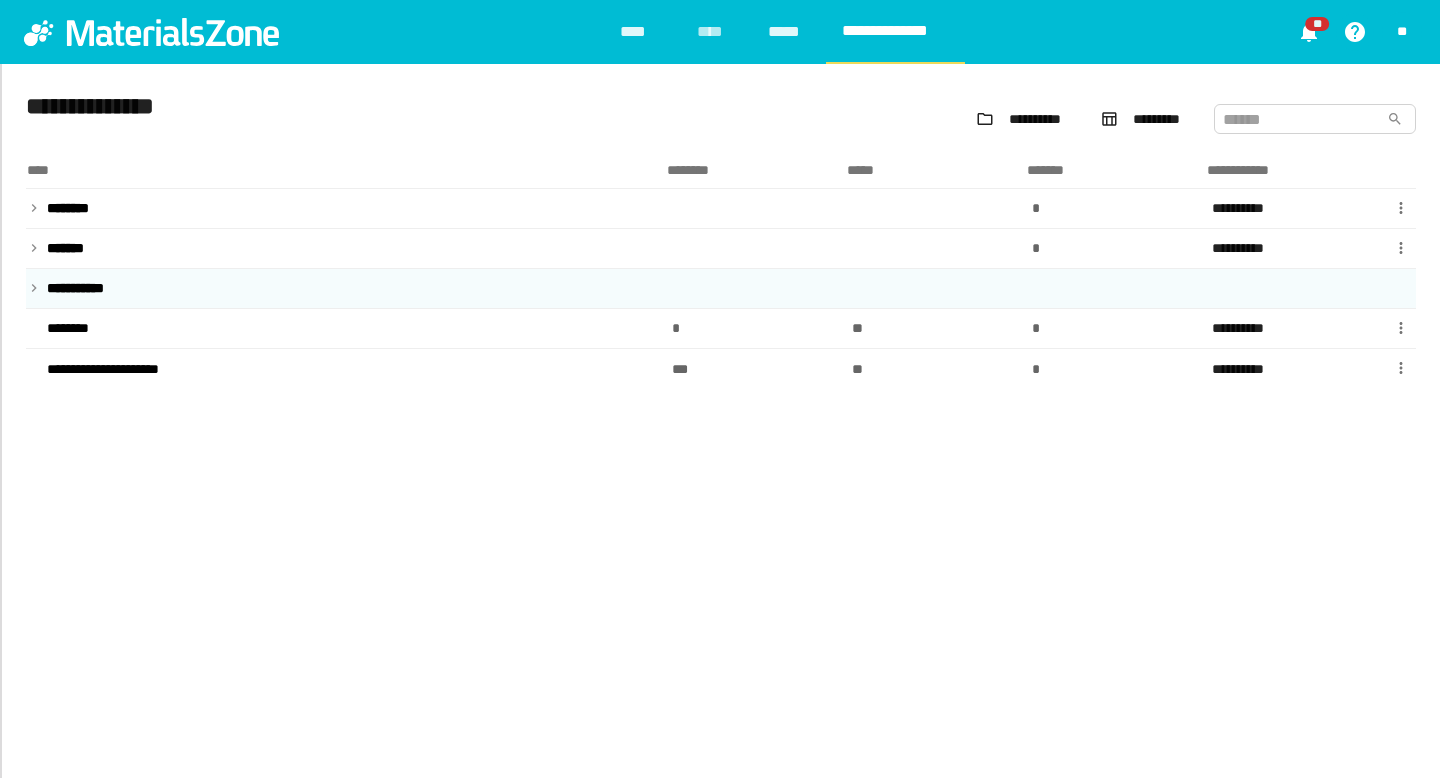 click on "[REDACTED]" at bounding box center (346, 209) 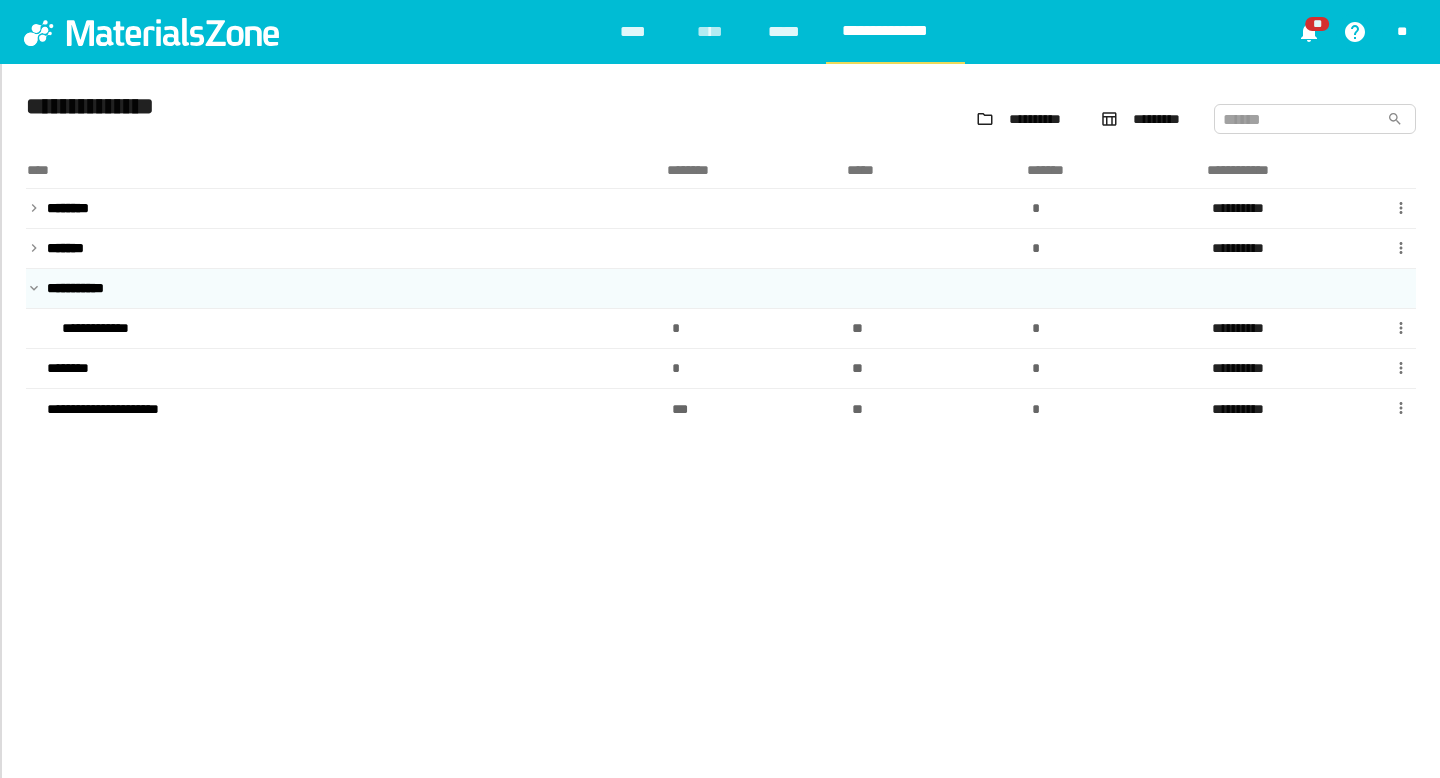 click at bounding box center [34, 288] 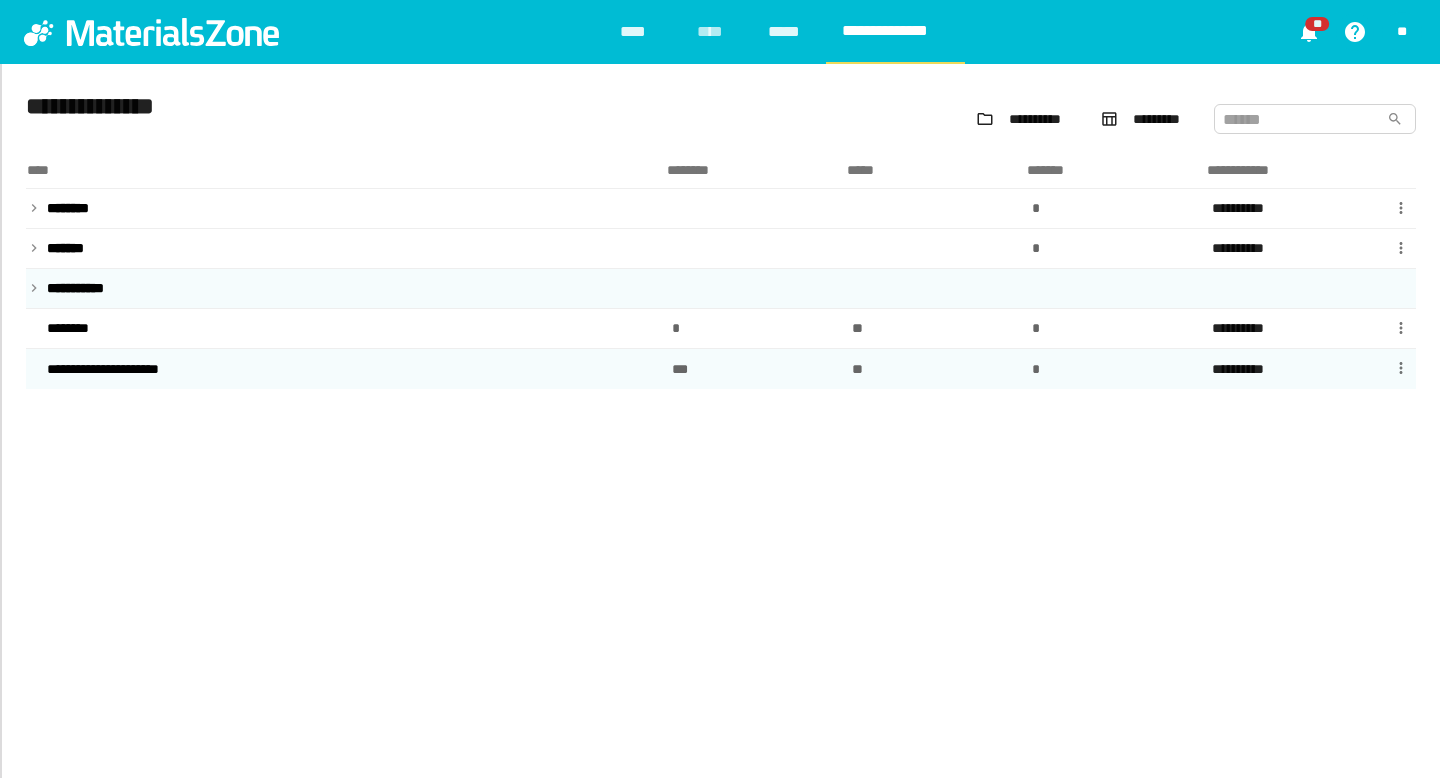 click on "[REDACTED]" at bounding box center (124, 369) 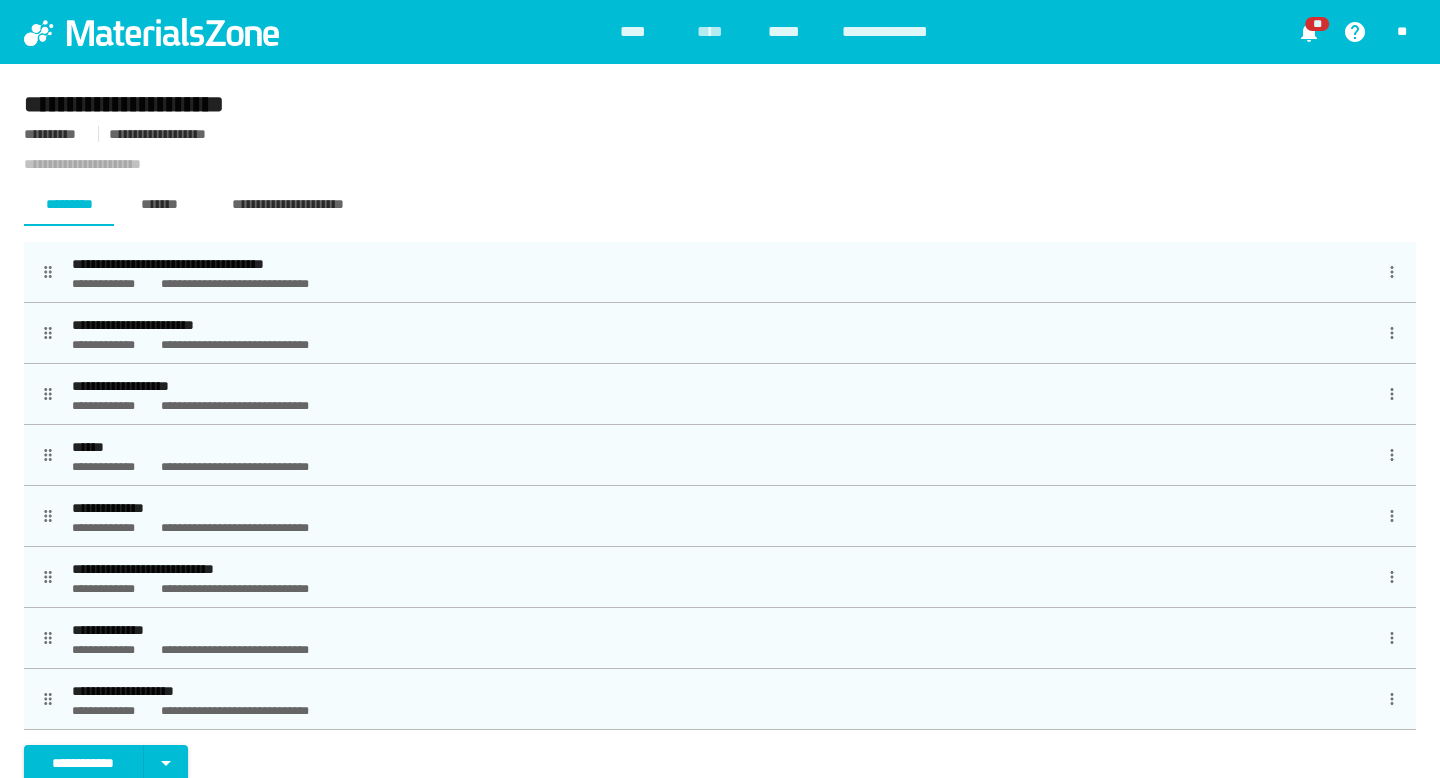 click on "[REDACTED]" at bounding box center [788, 32] 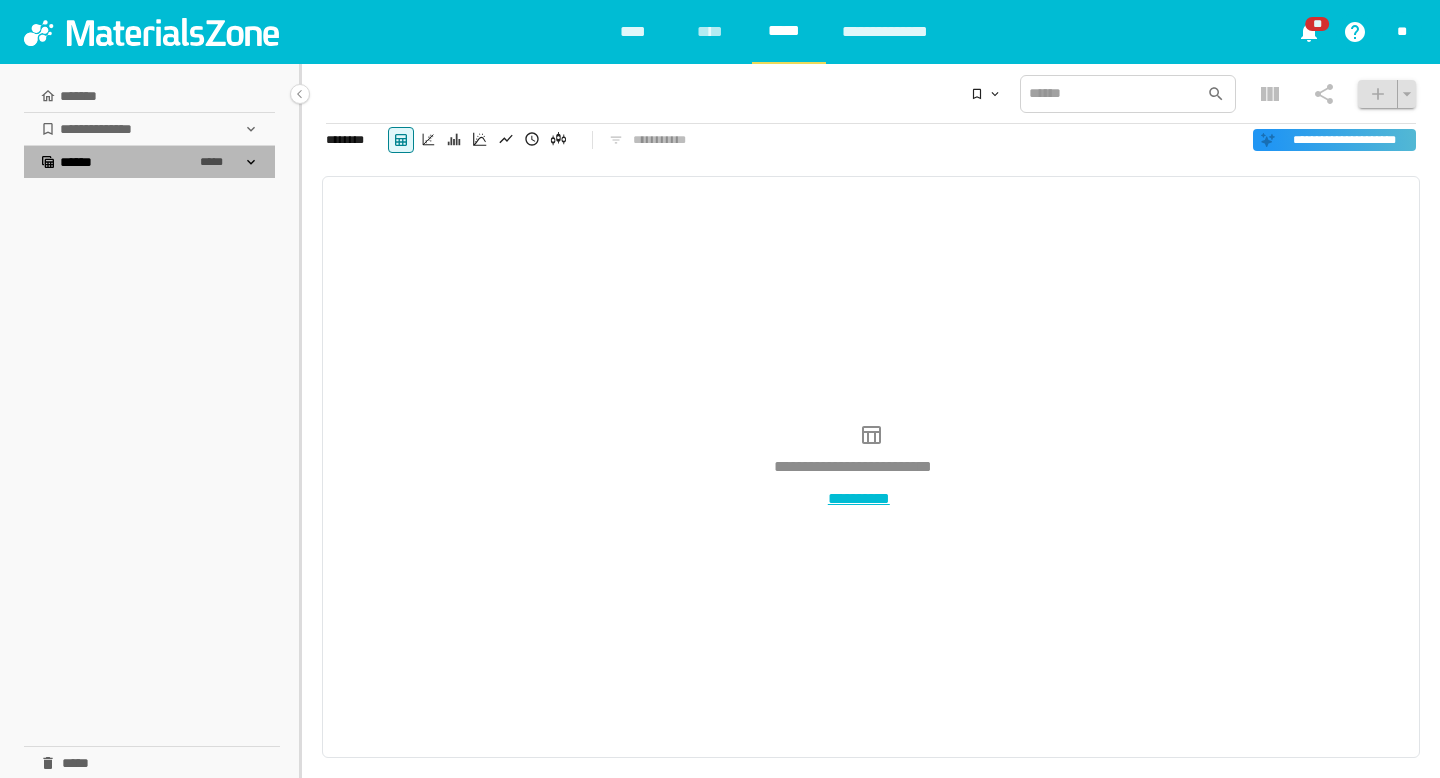 click at bounding box center (251, 162) 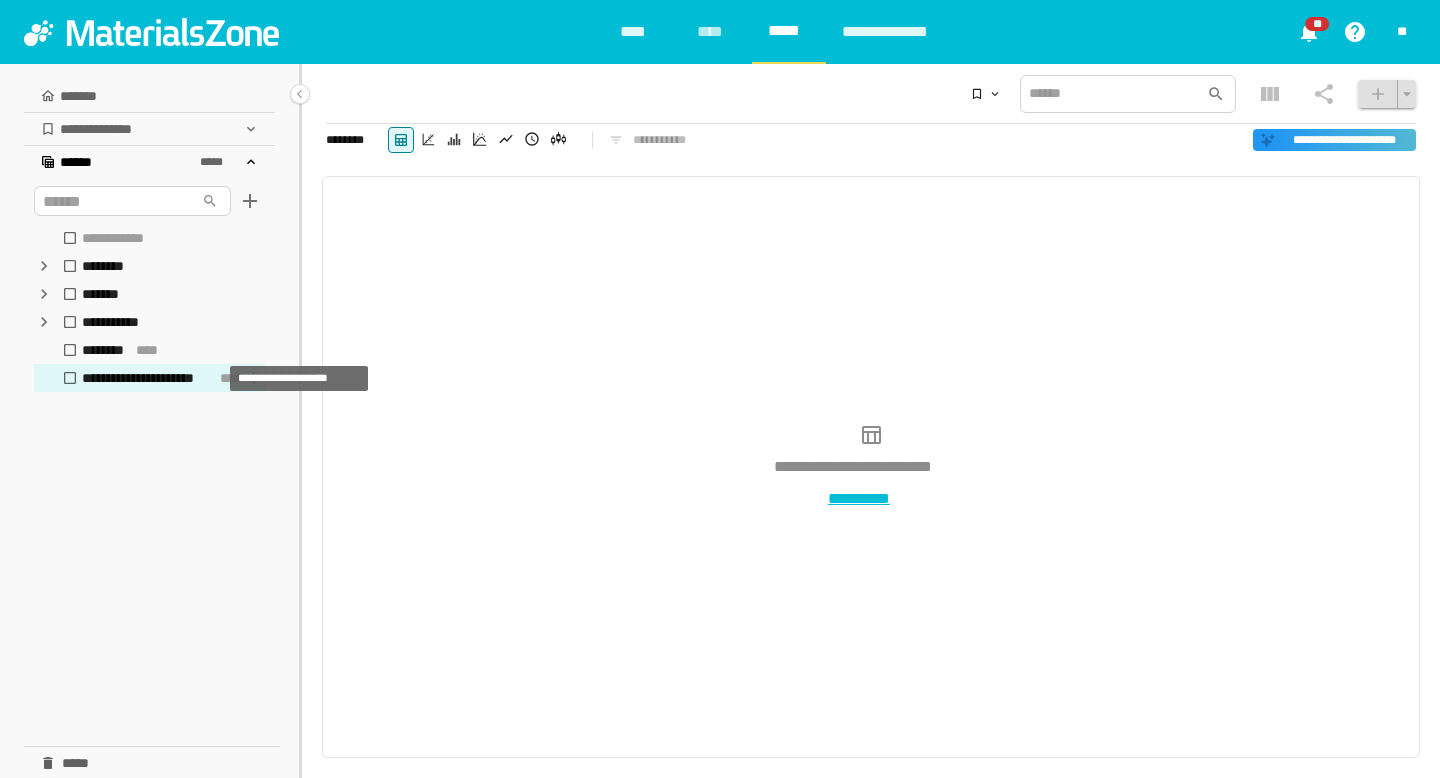 click on "[REDACTED]" at bounding box center (149, 378) 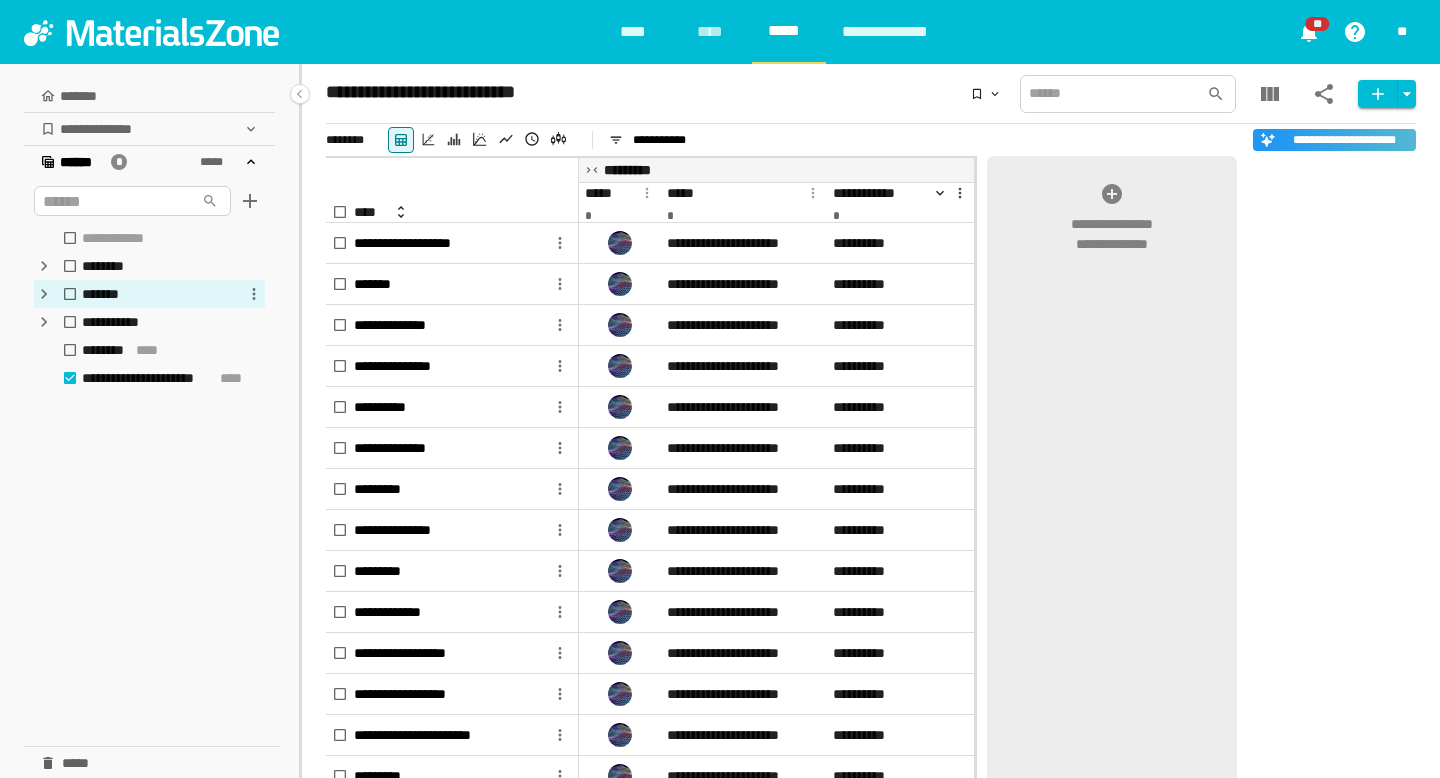 click at bounding box center (44, 266) 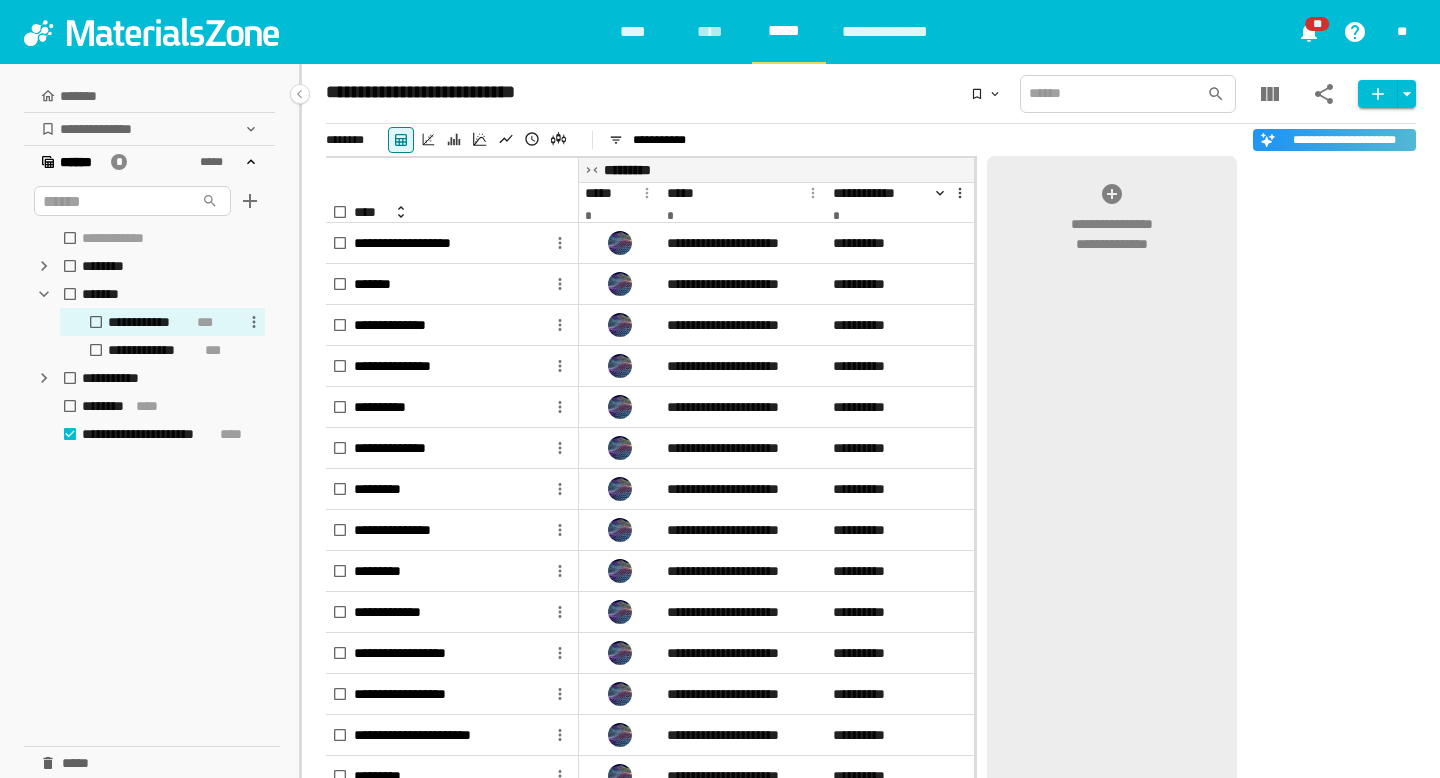 click on "[REDACTED]" at bounding box center (150, 322) 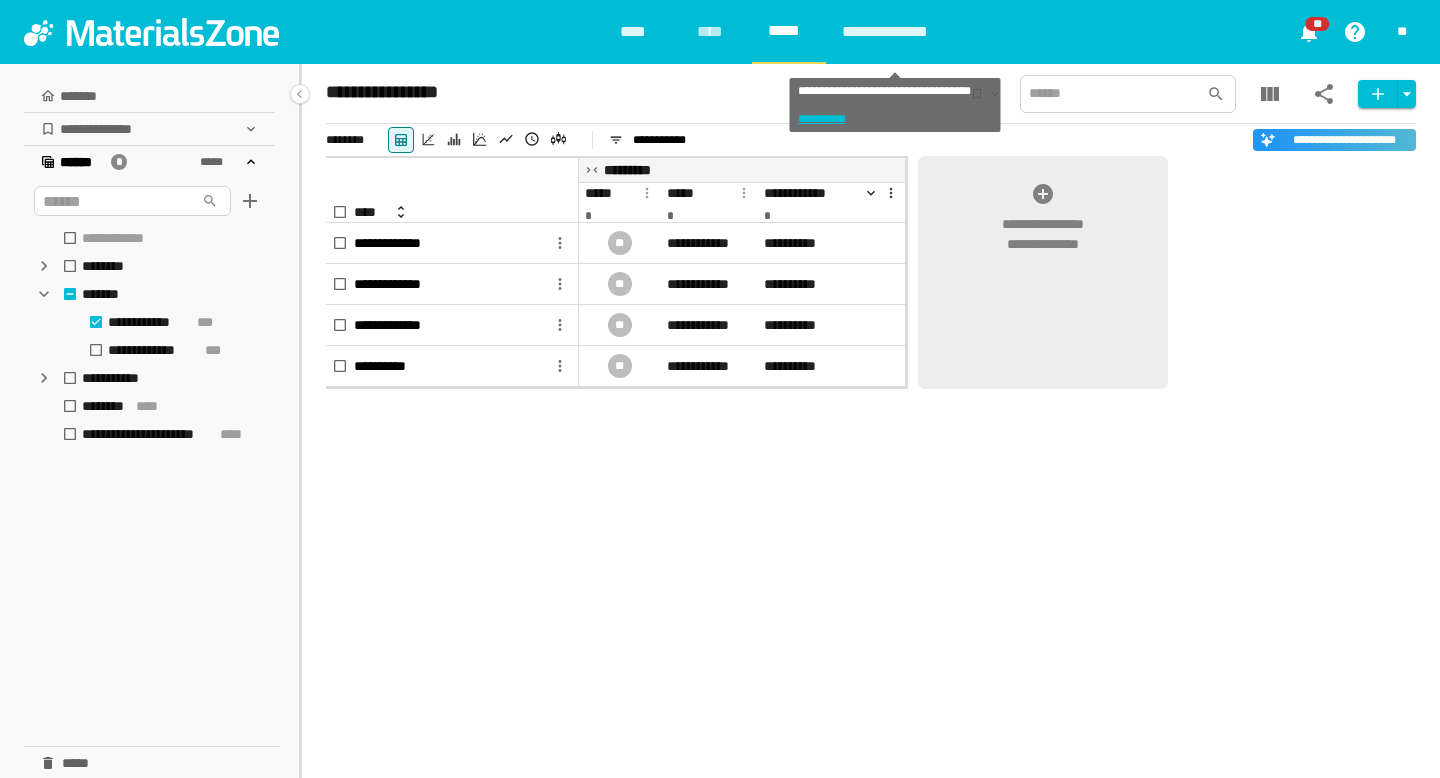 click on "[REDACTED]" at bounding box center [895, 32] 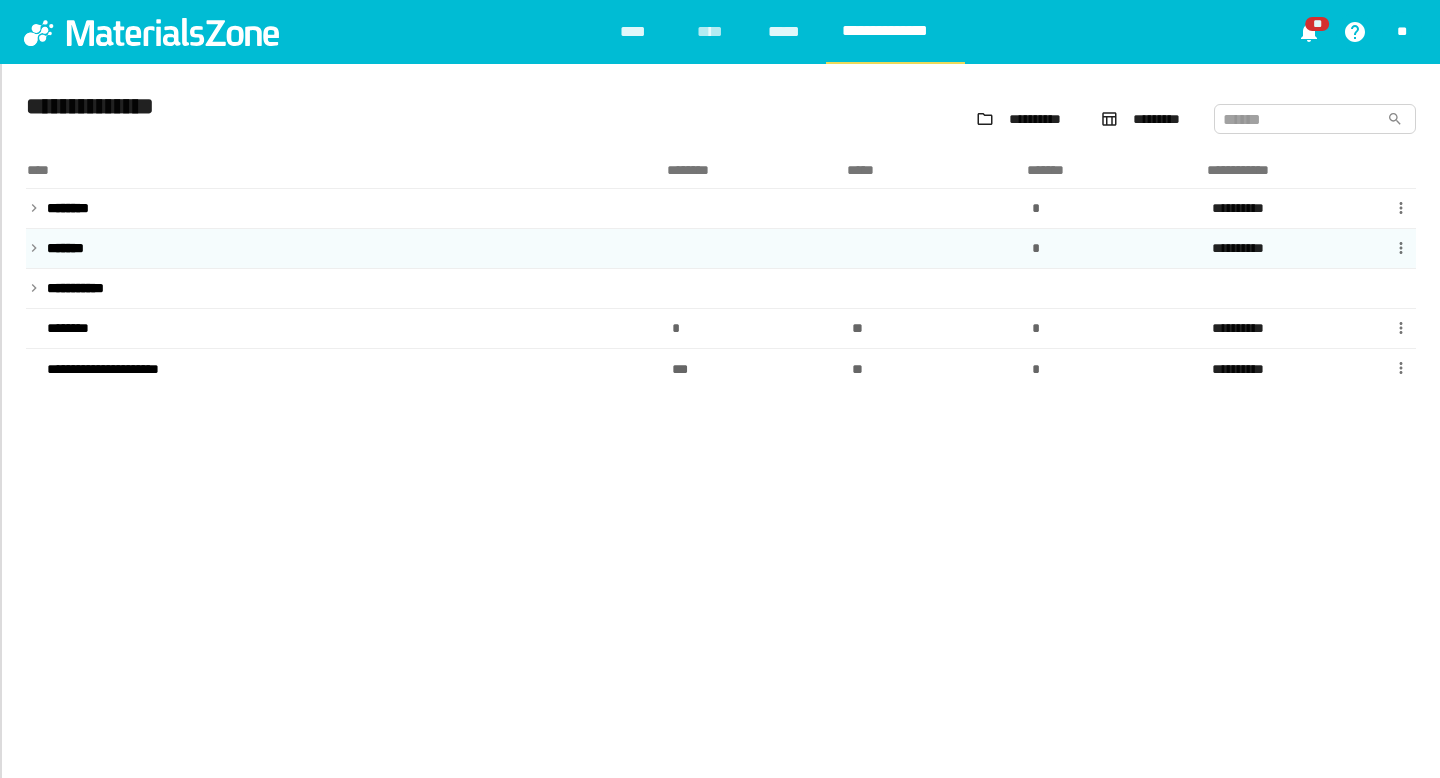 click on "[REDACTED]" at bounding box center [346, 209] 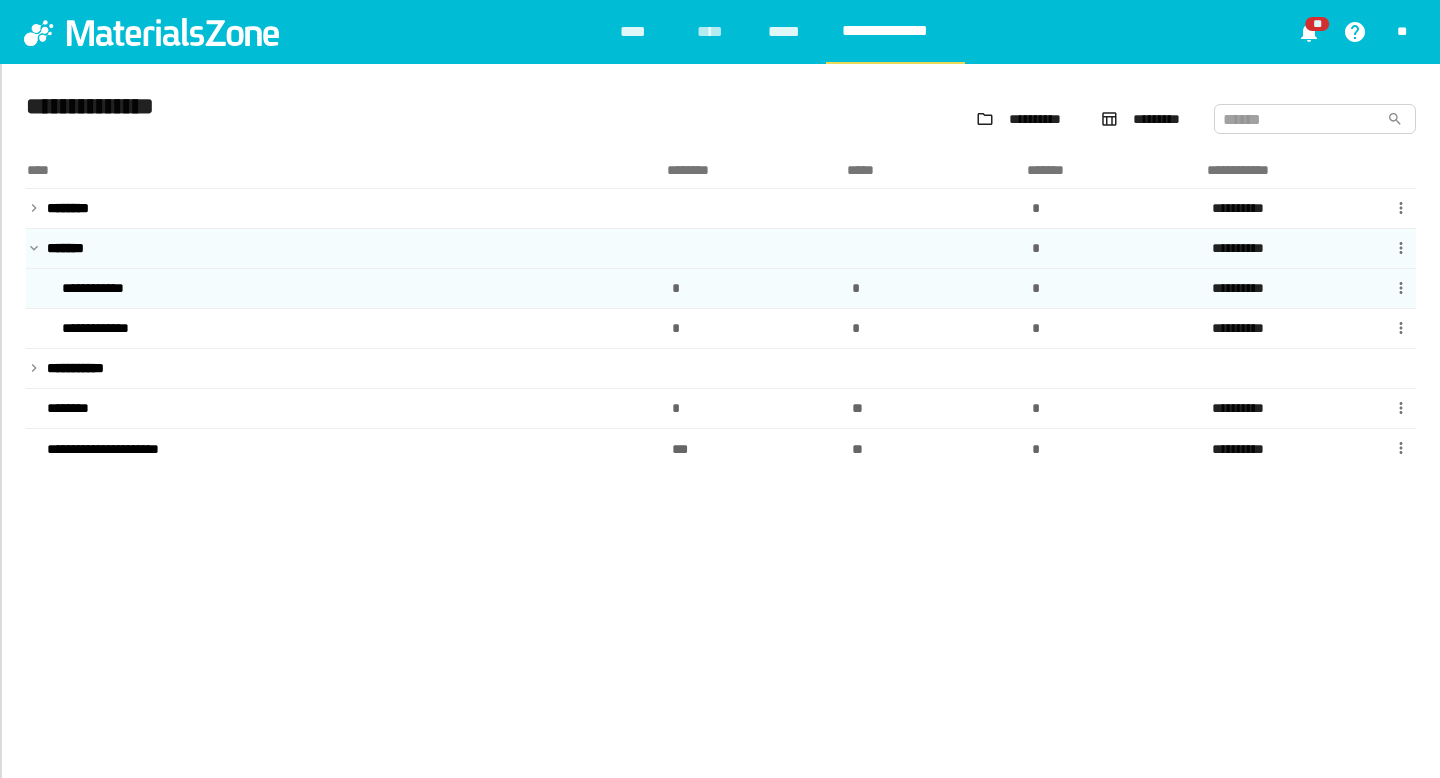 click on "[REDACTED]" at bounding box center [104, 288] 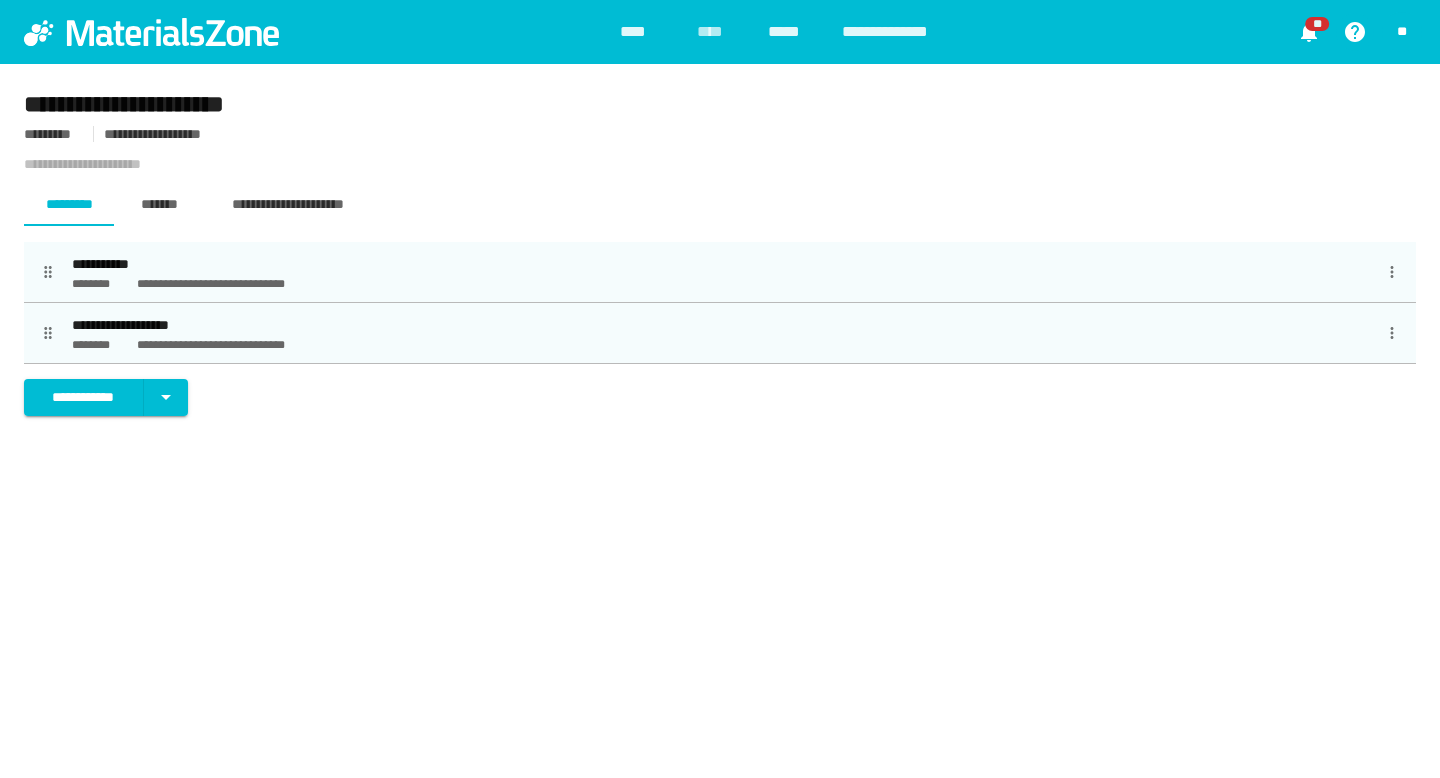 click on "[REDACTED]" at bounding box center [788, 32] 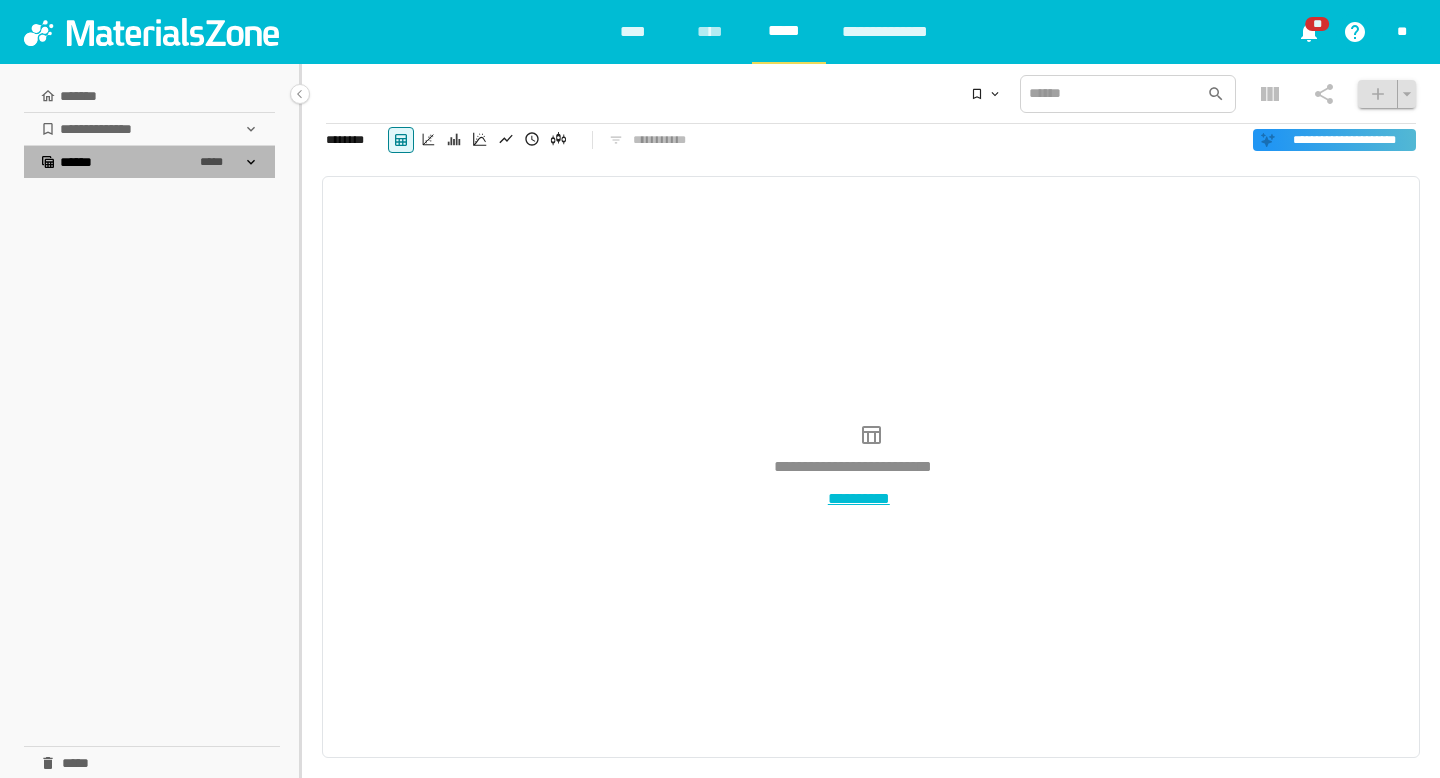 click at bounding box center (251, 129) 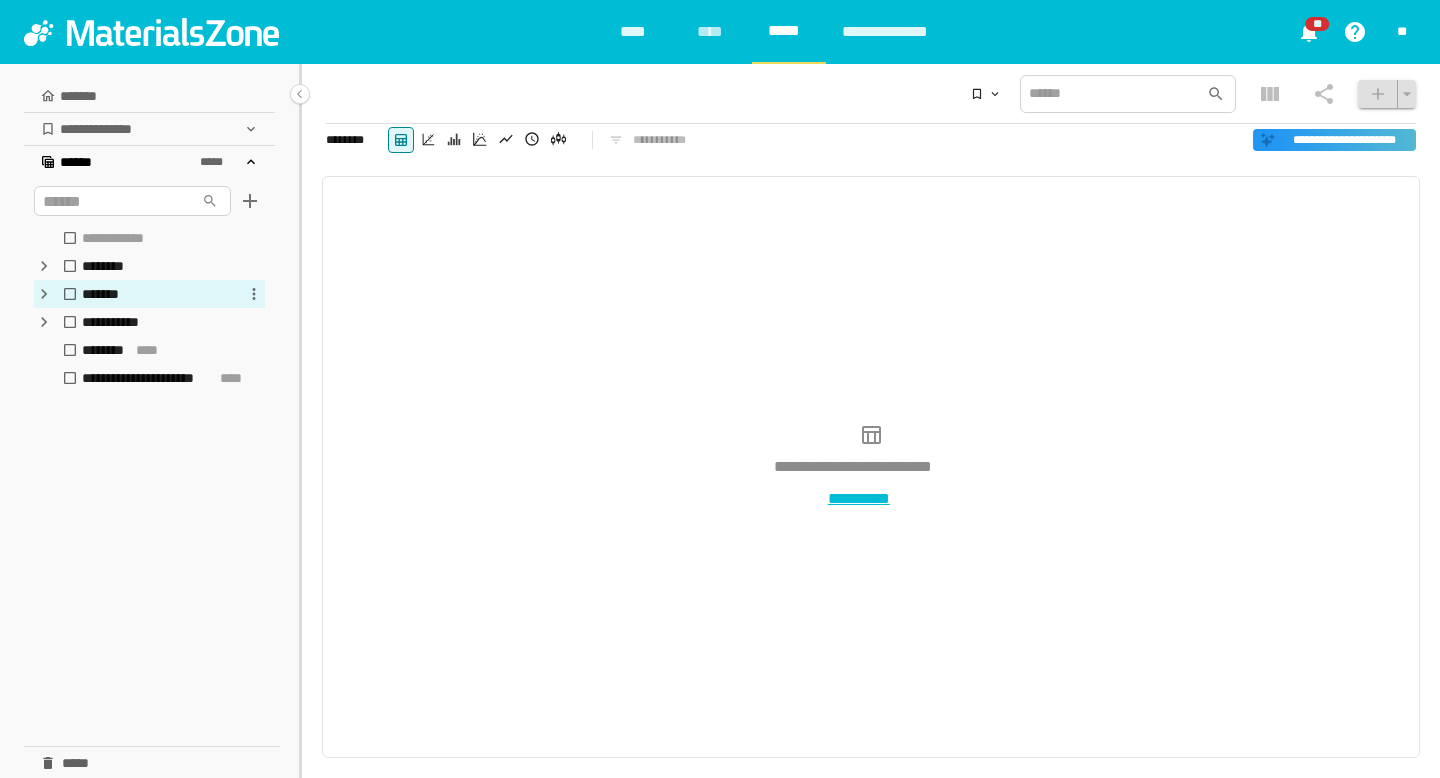 click at bounding box center (44, 266) 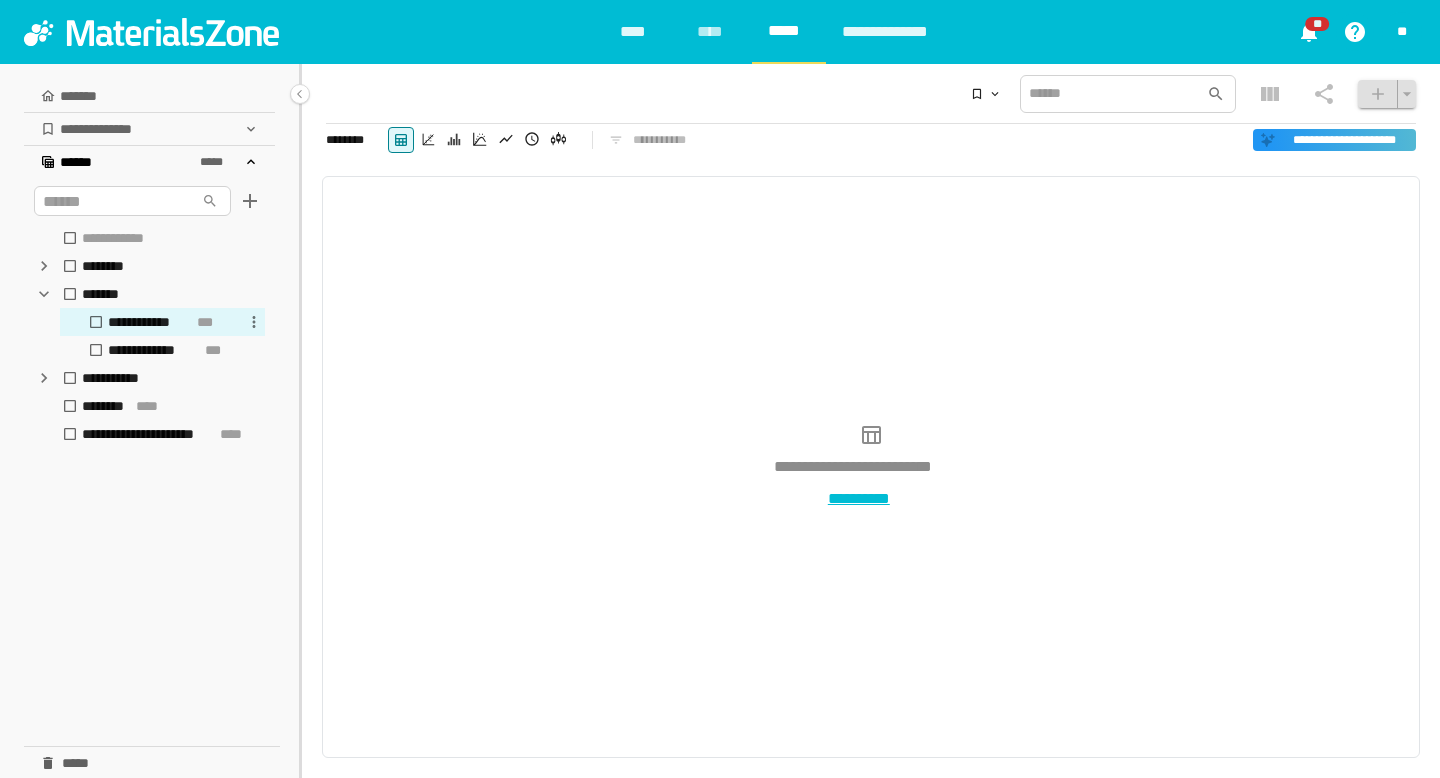 click on "[REDACTED]" at bounding box center [150, 322] 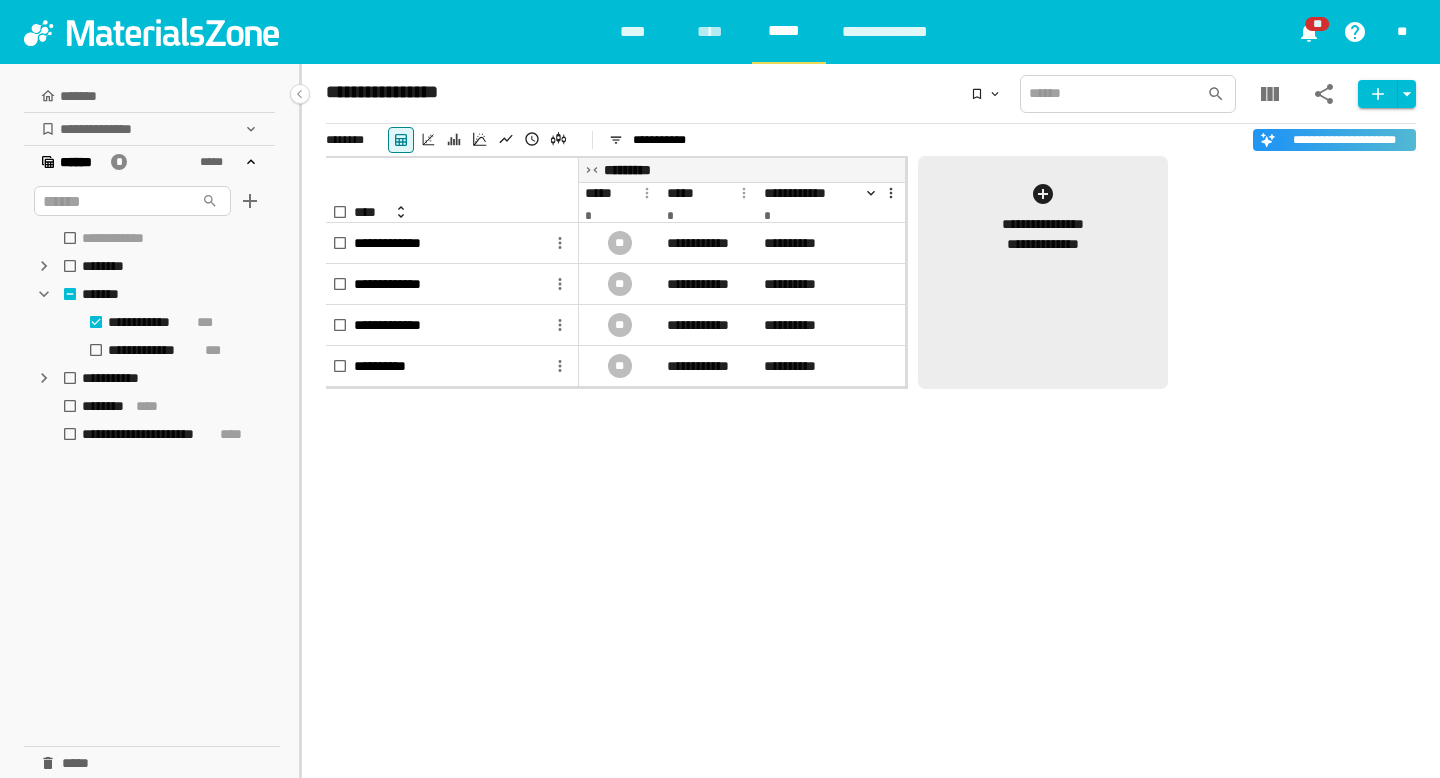 click at bounding box center (1043, 194) 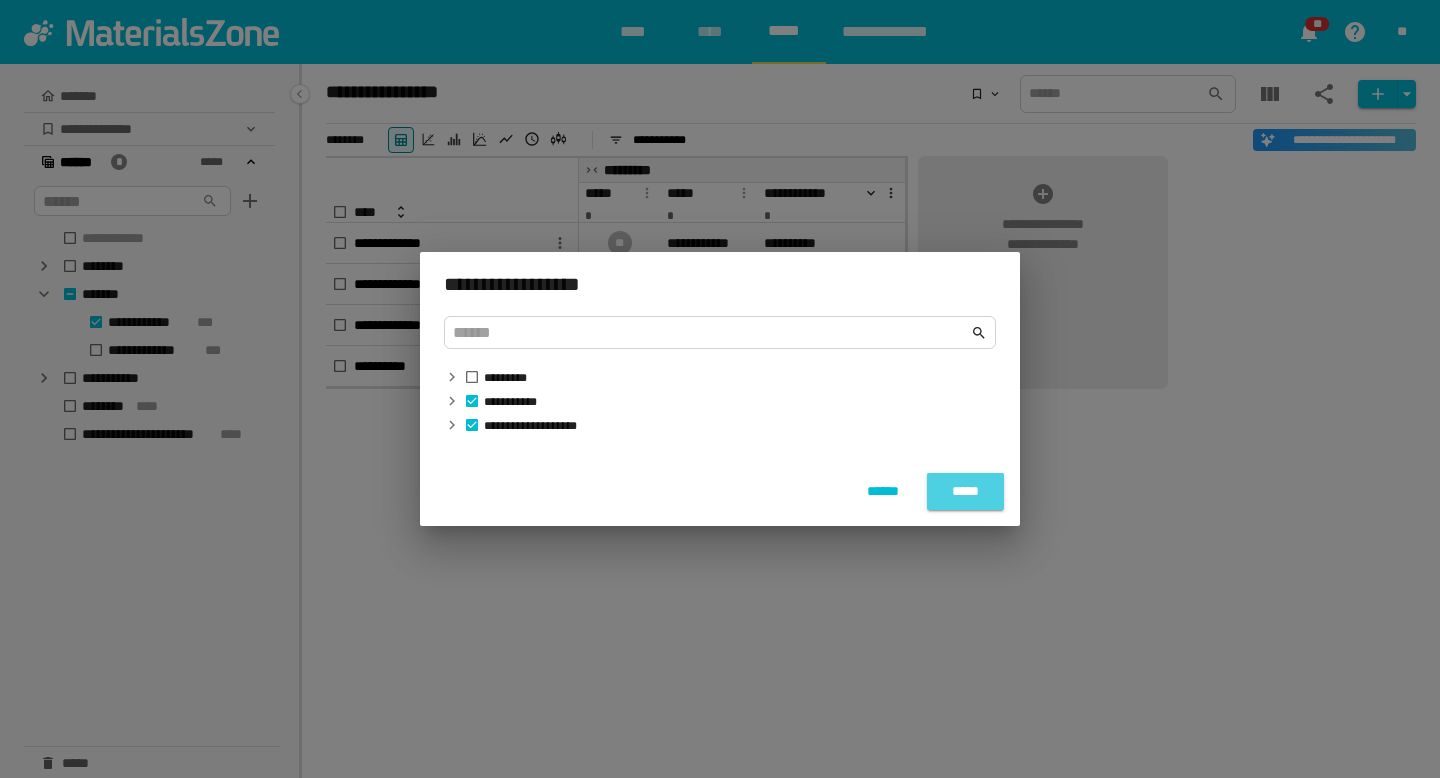 click on "[REDACTED]" at bounding box center (965, 491) 